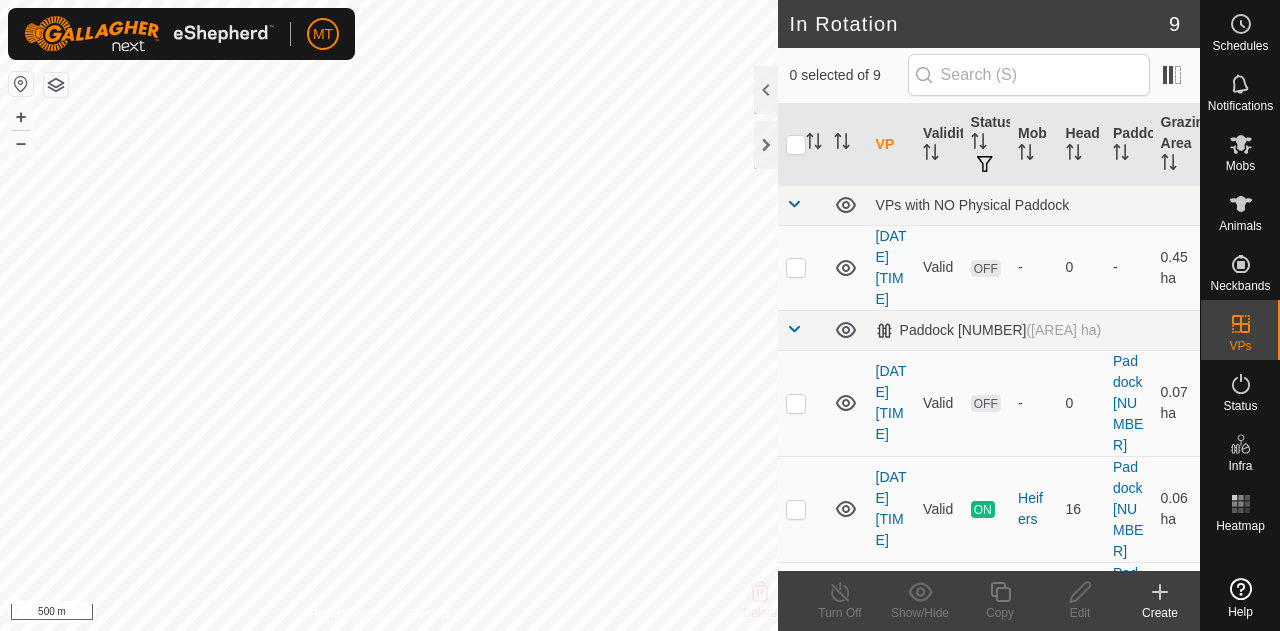 scroll, scrollTop: 0, scrollLeft: 0, axis: both 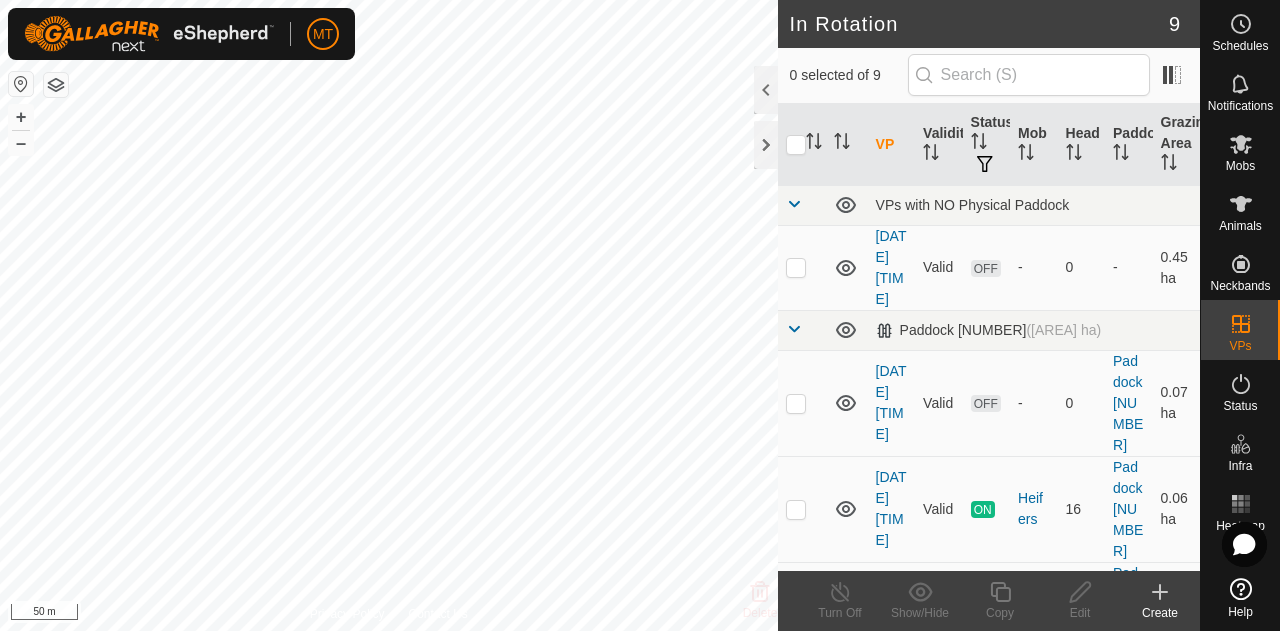 click 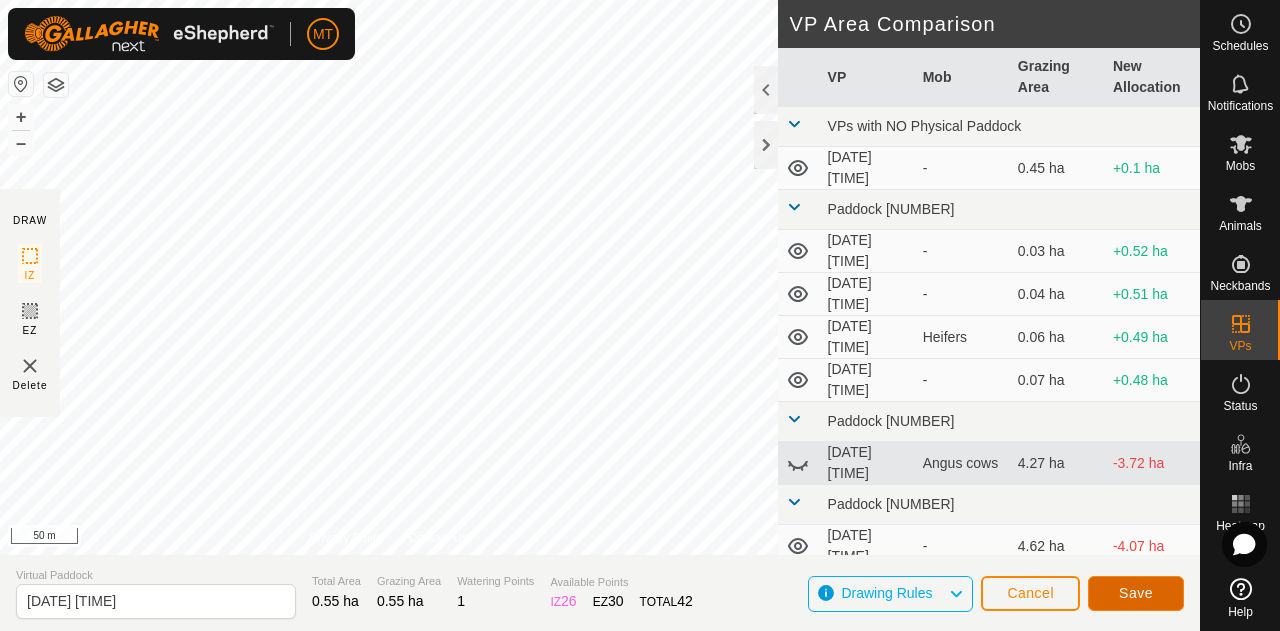 click on "Save" 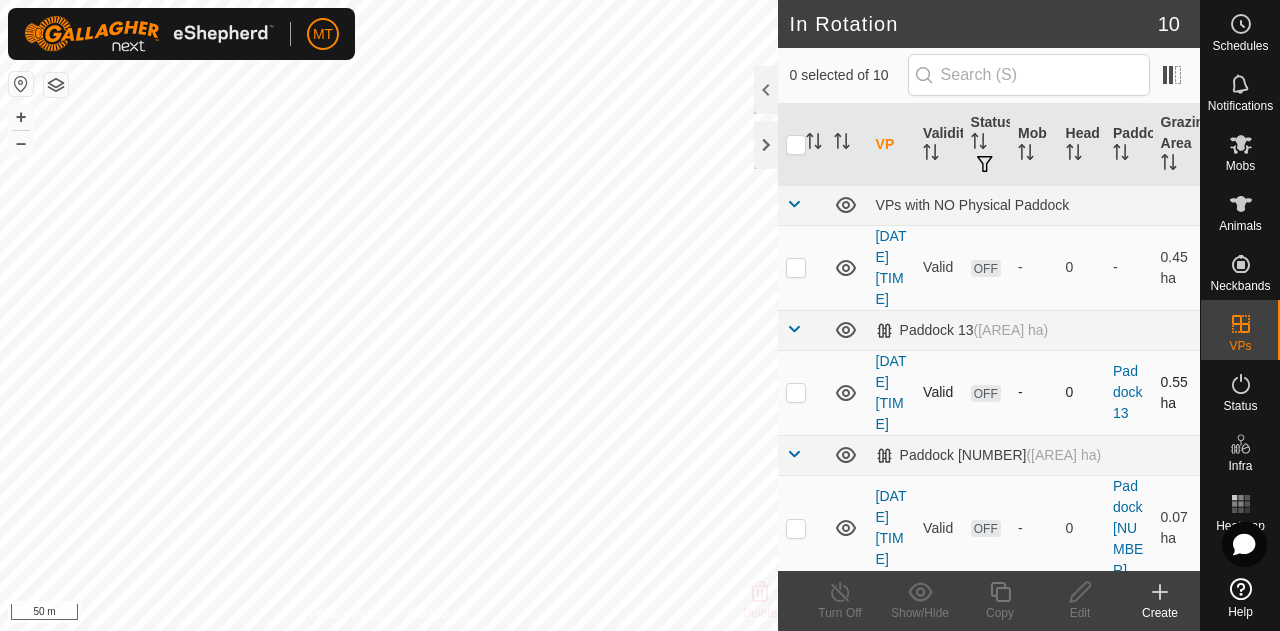checkbox on "true" 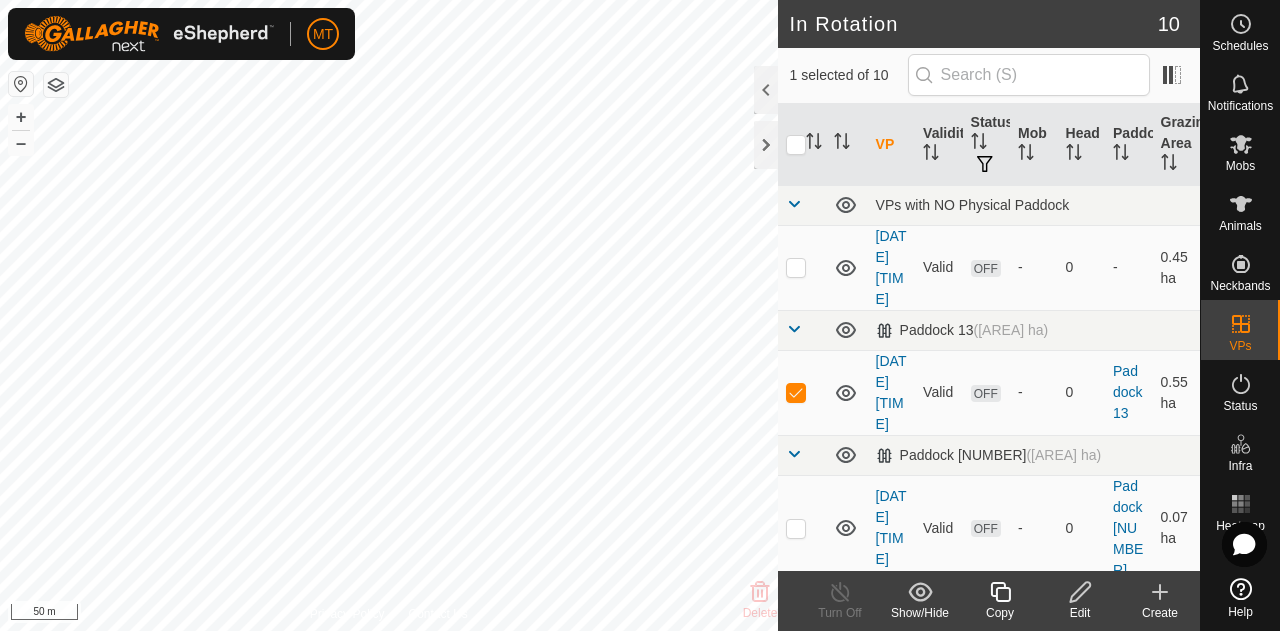 click 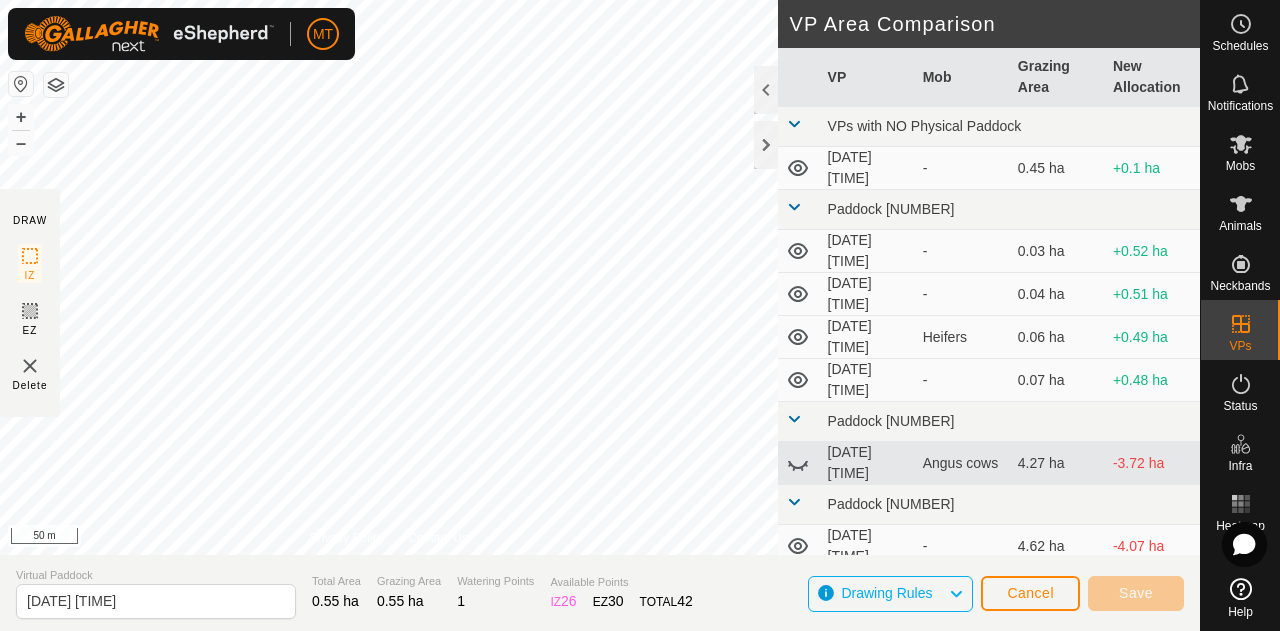 type on "[DATE] [TIME]" 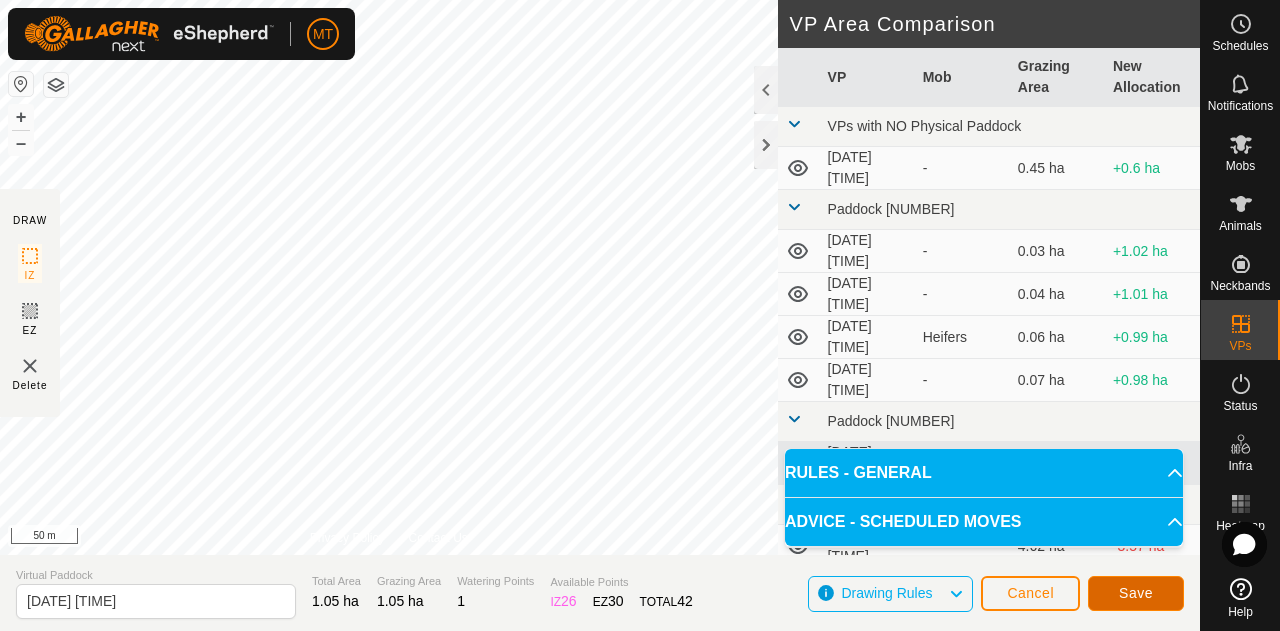 click on "Save" 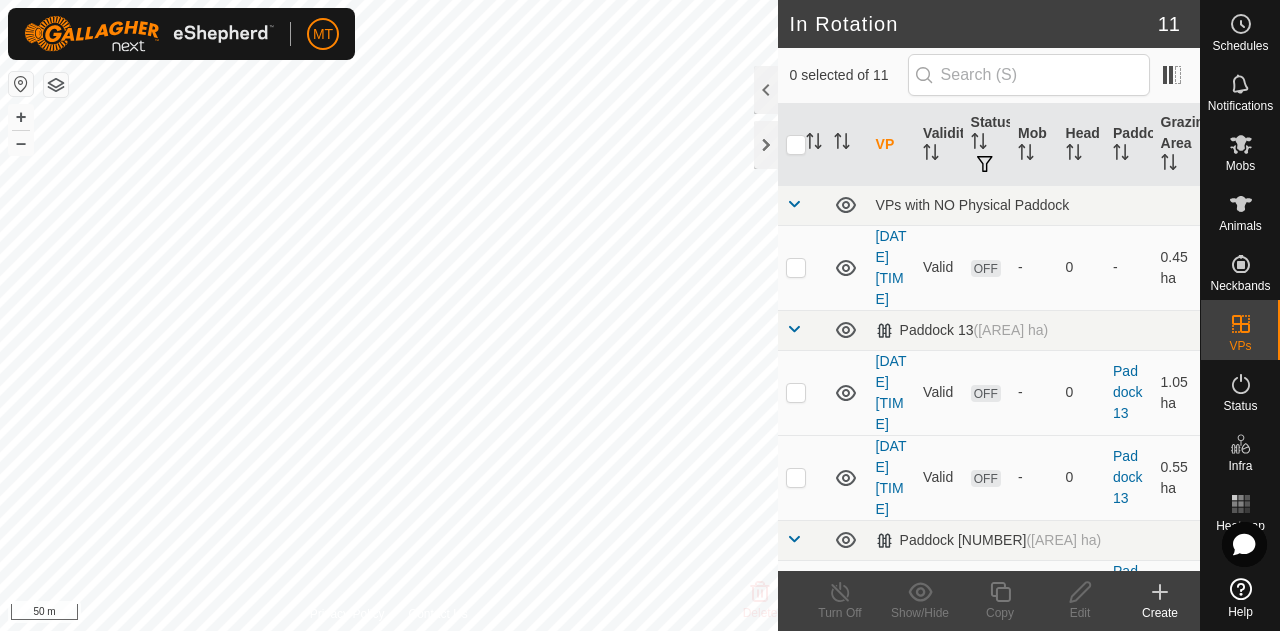 checkbox on "true" 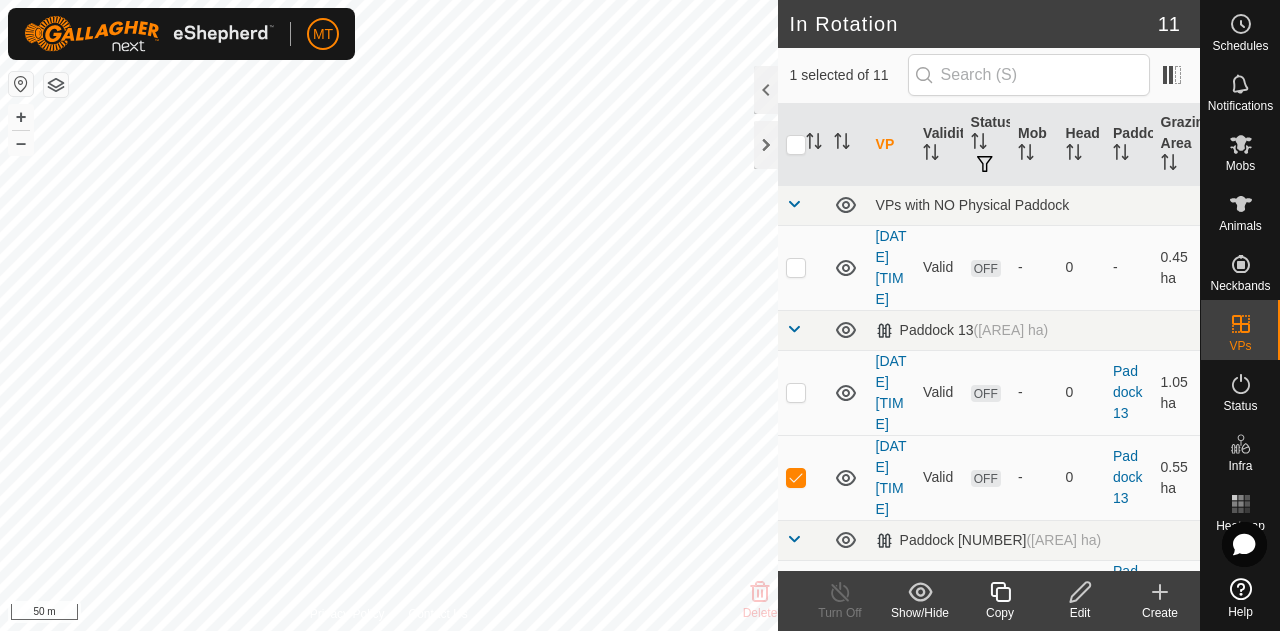 click 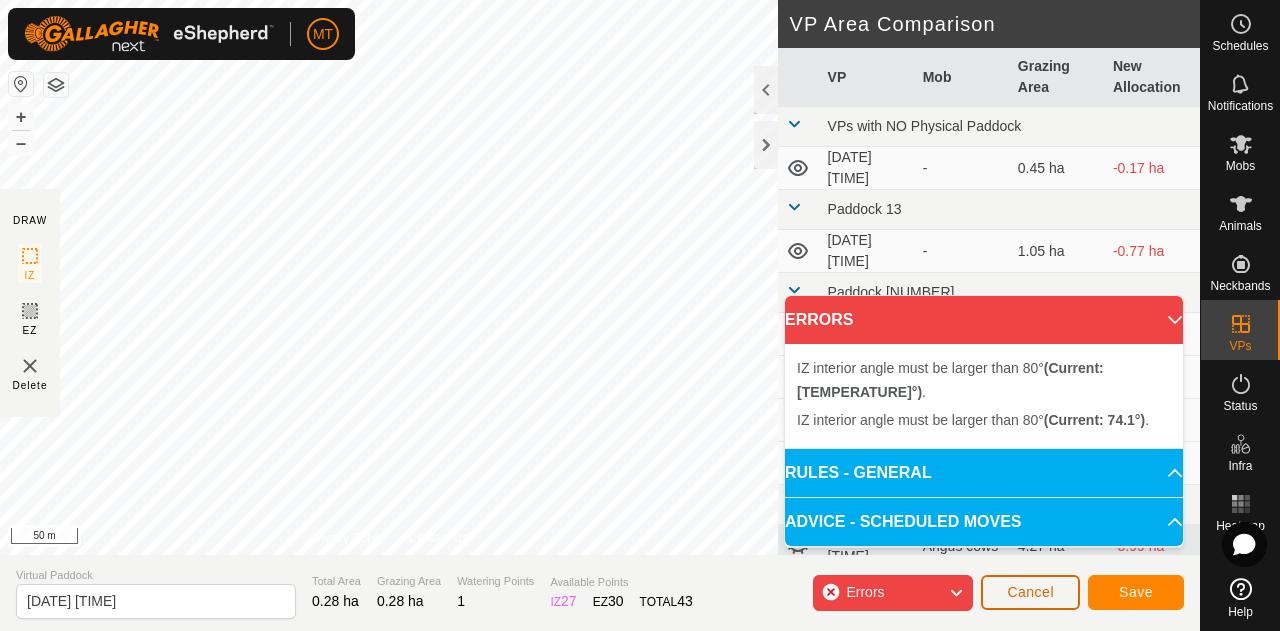 click on "Cancel" 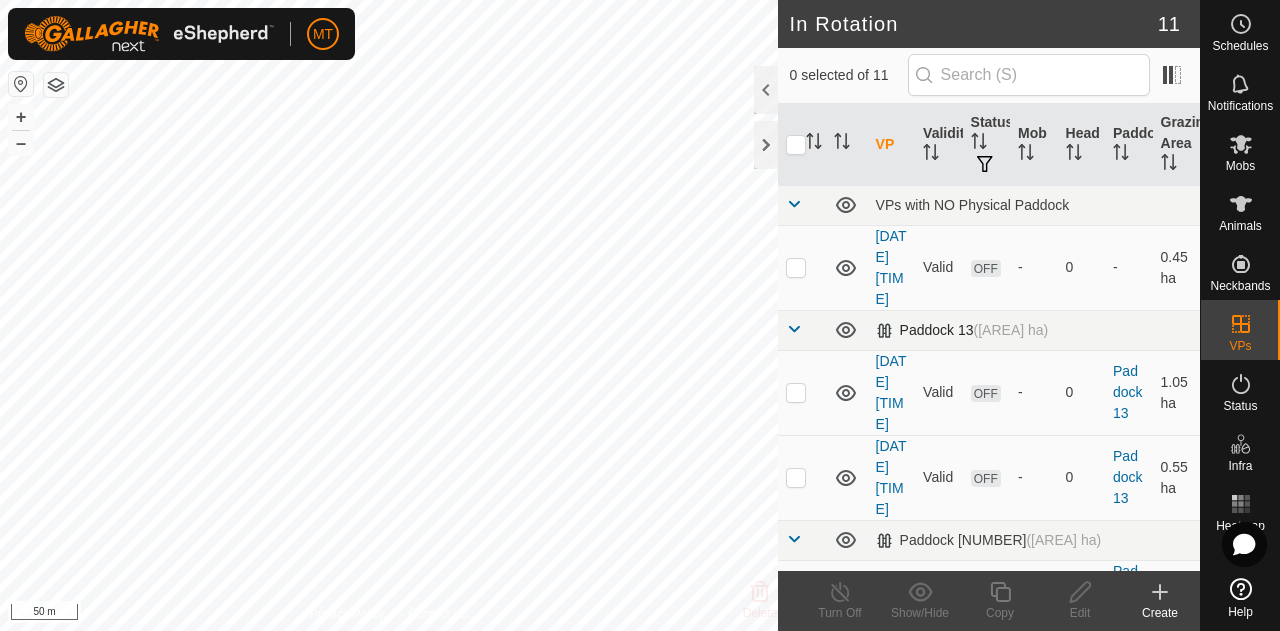 checkbox on "true" 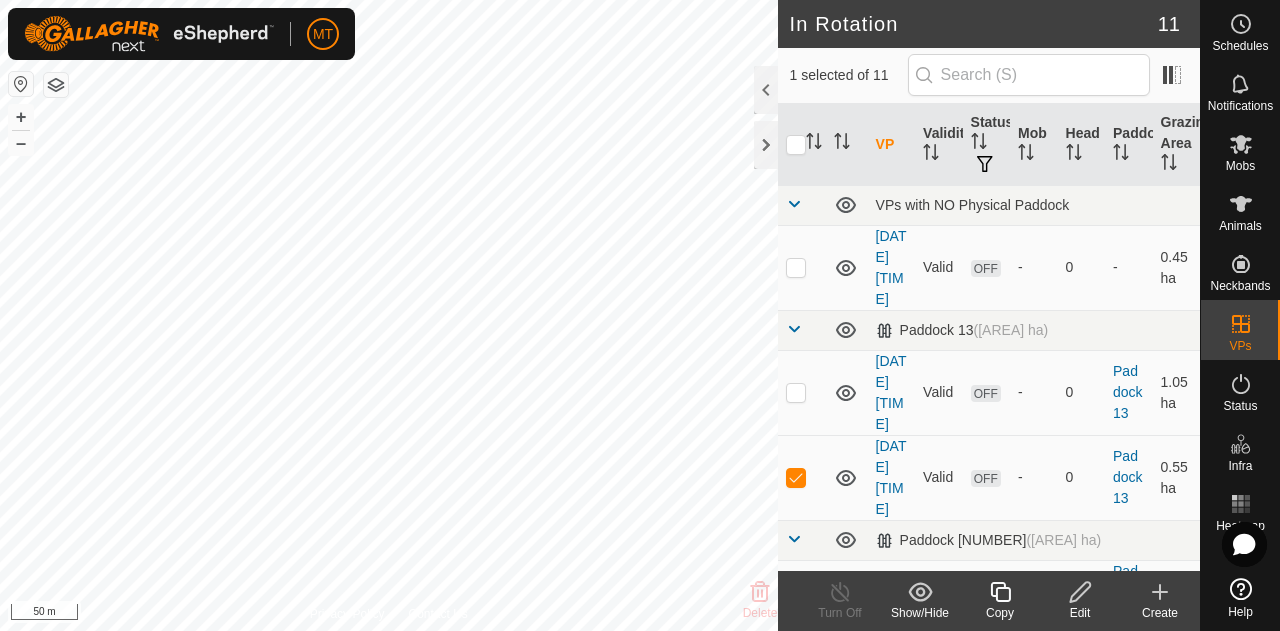 click 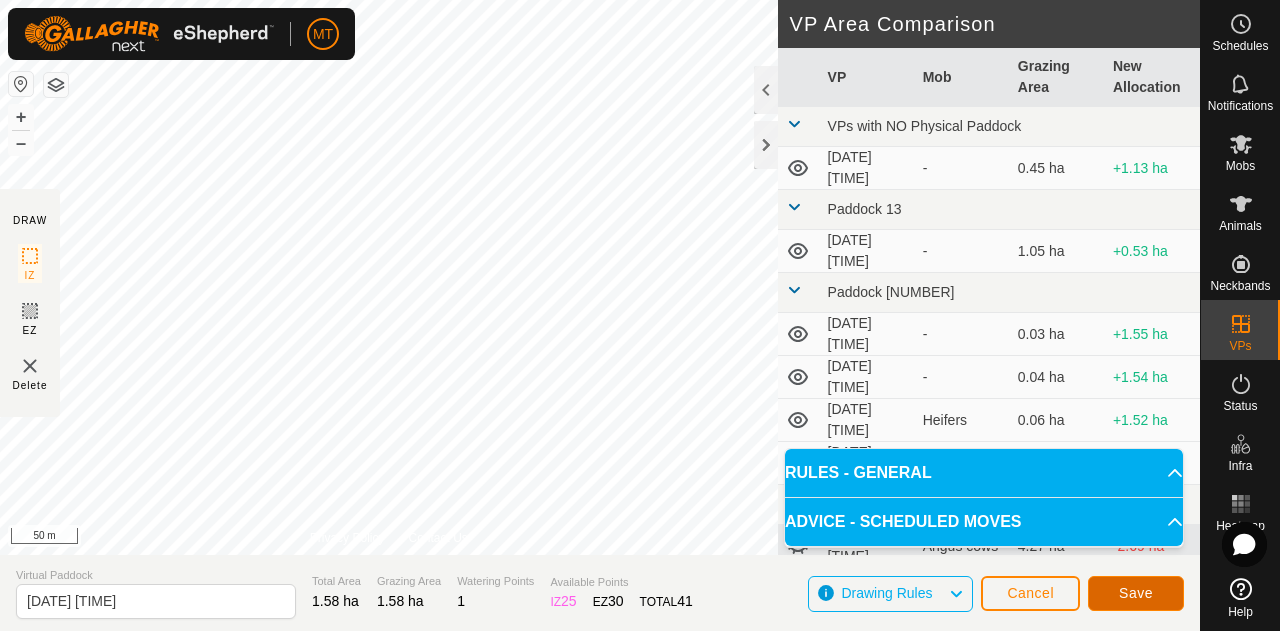 click on "Save" 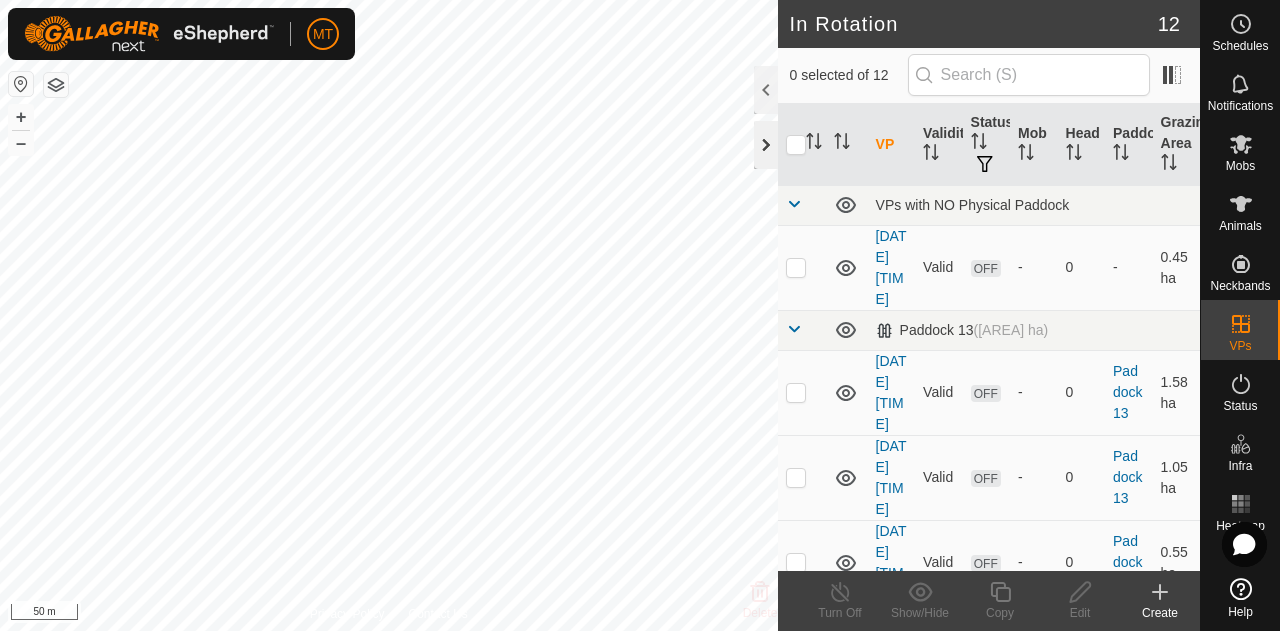 checkbox on "true" 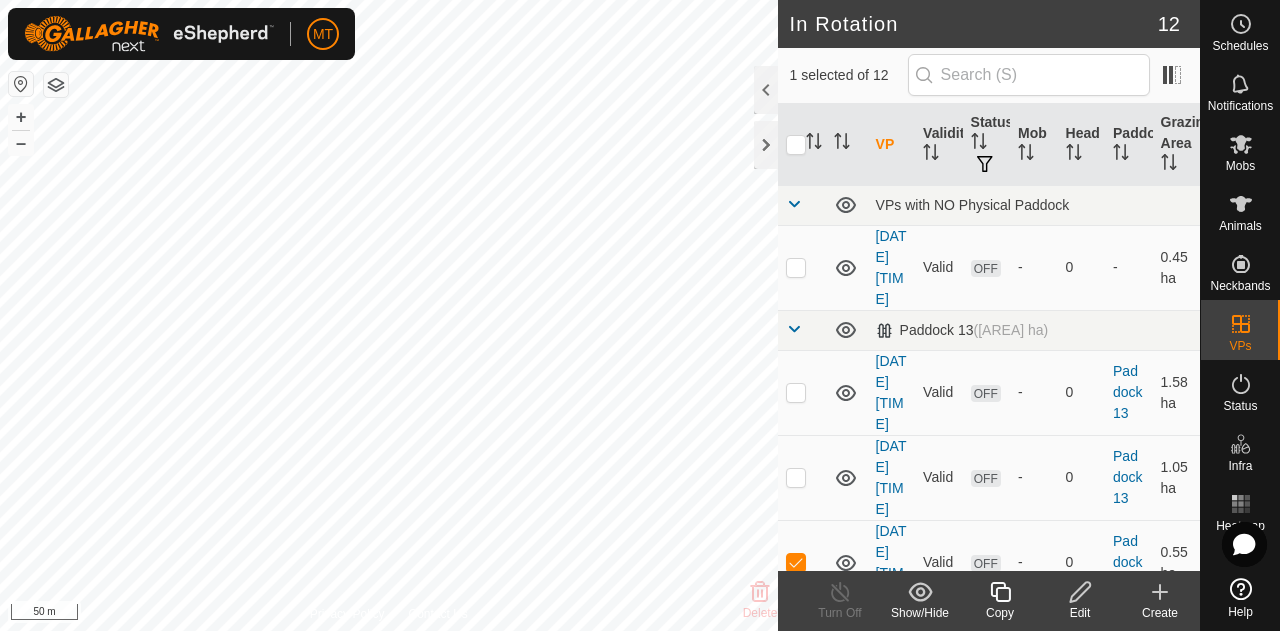 click 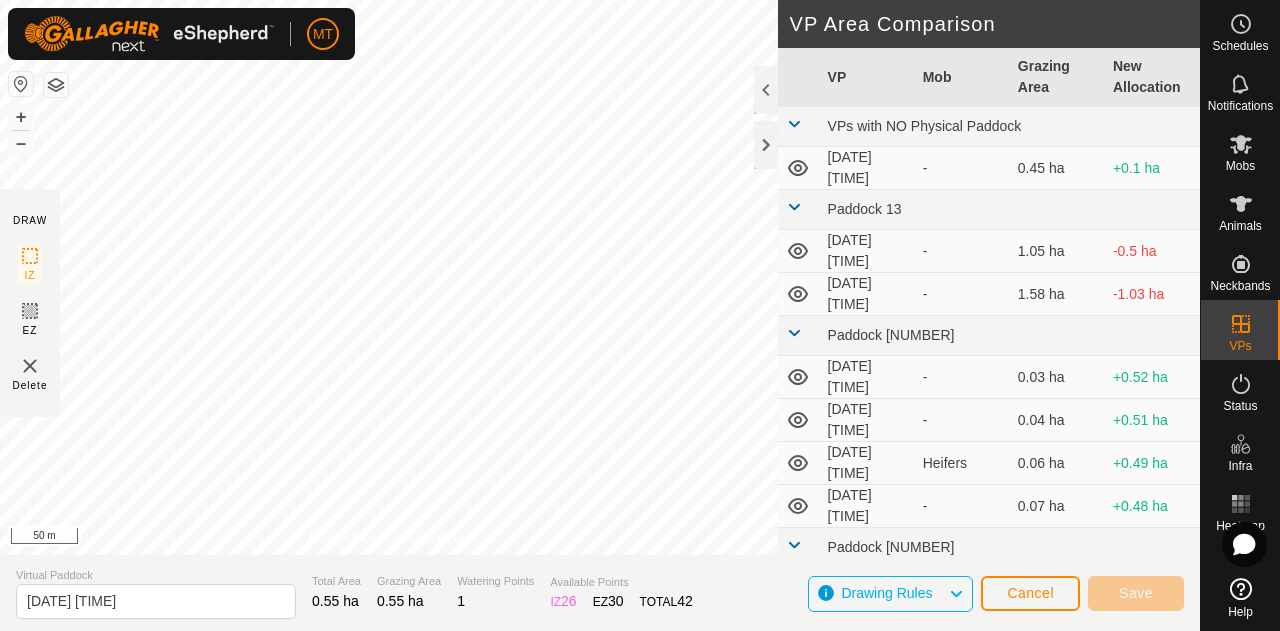 type on "[DATE] [TIME]" 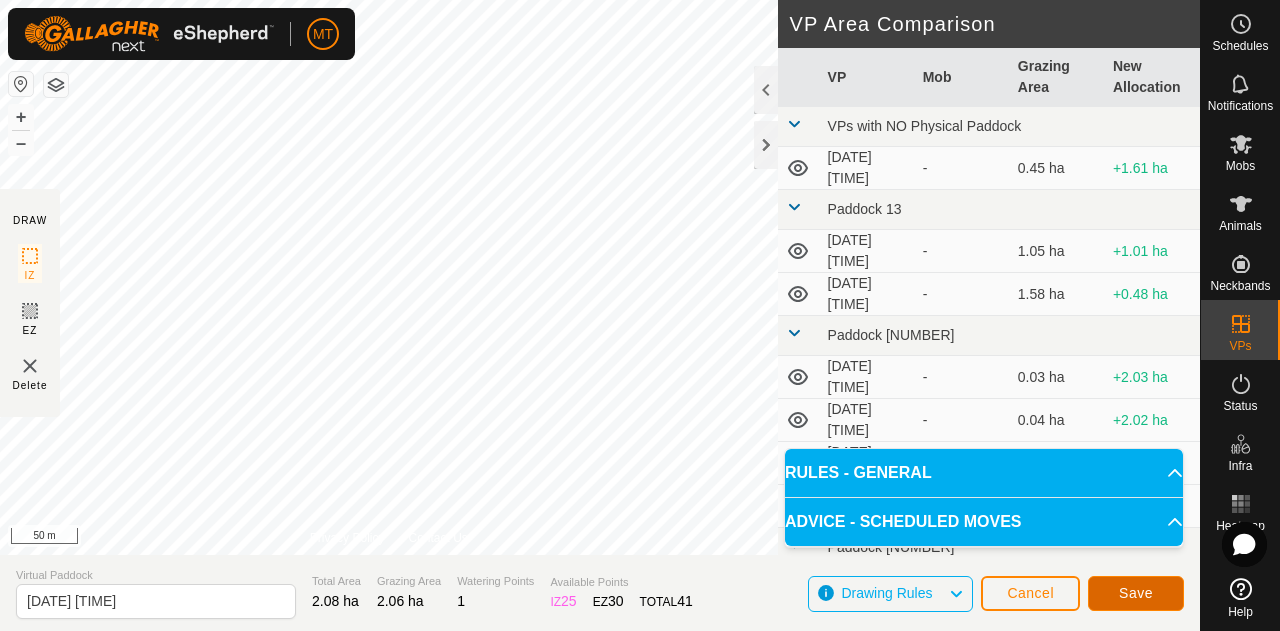click on "Save" 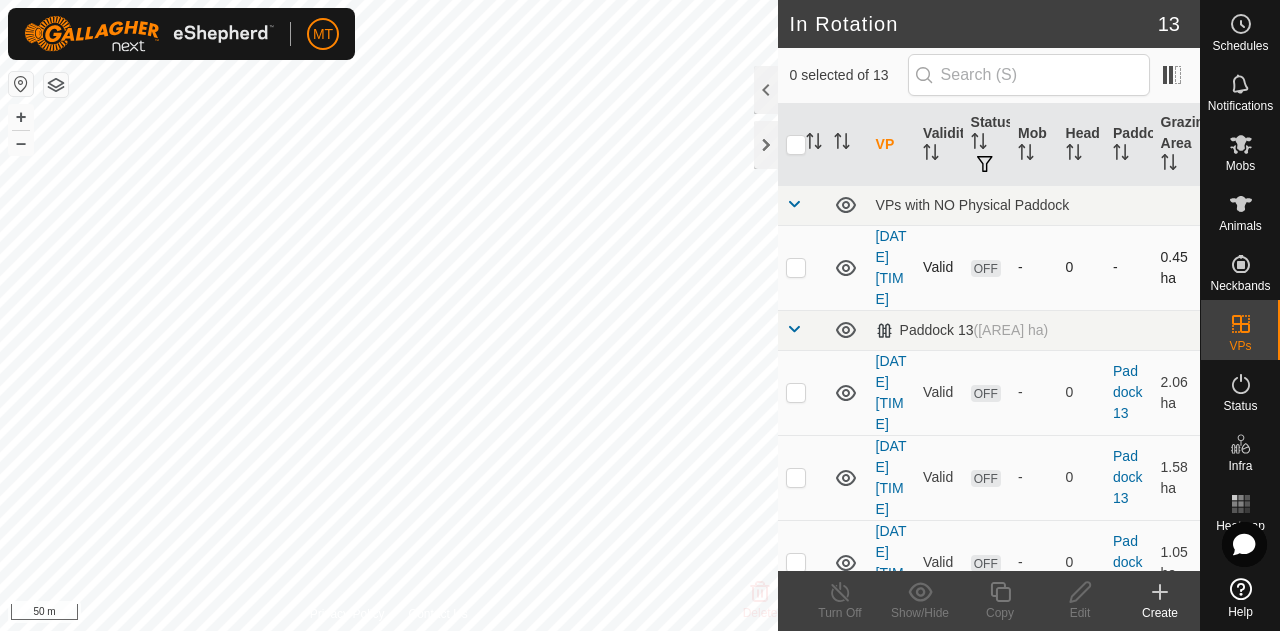 checkbox on "true" 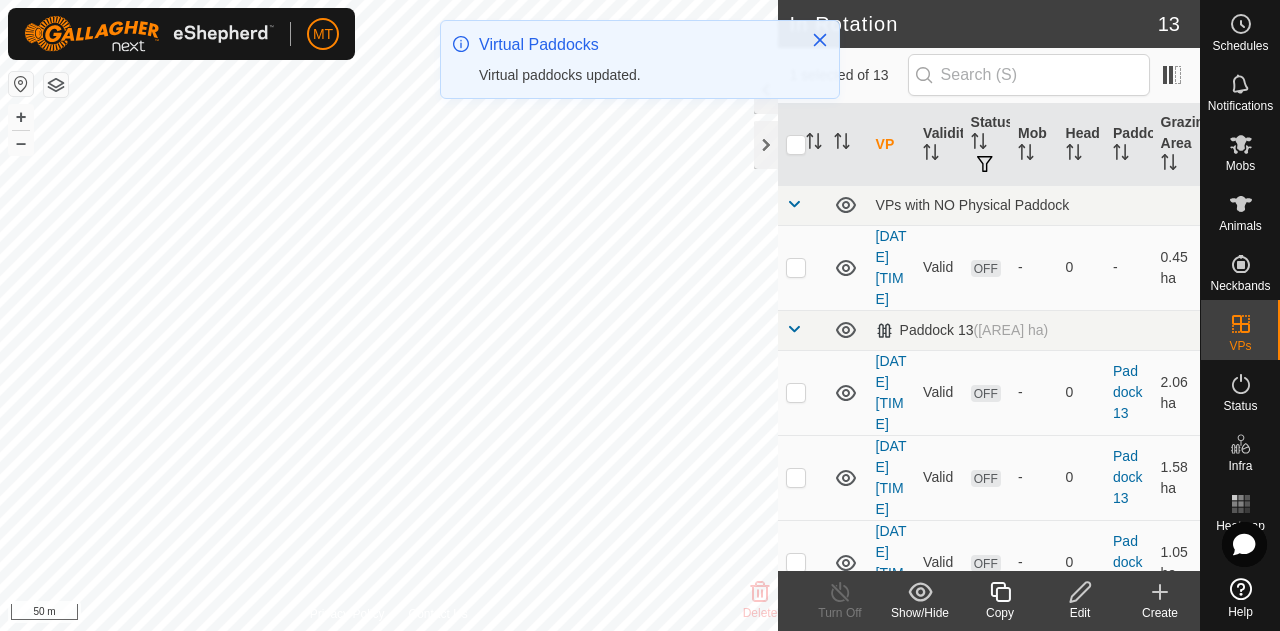 click 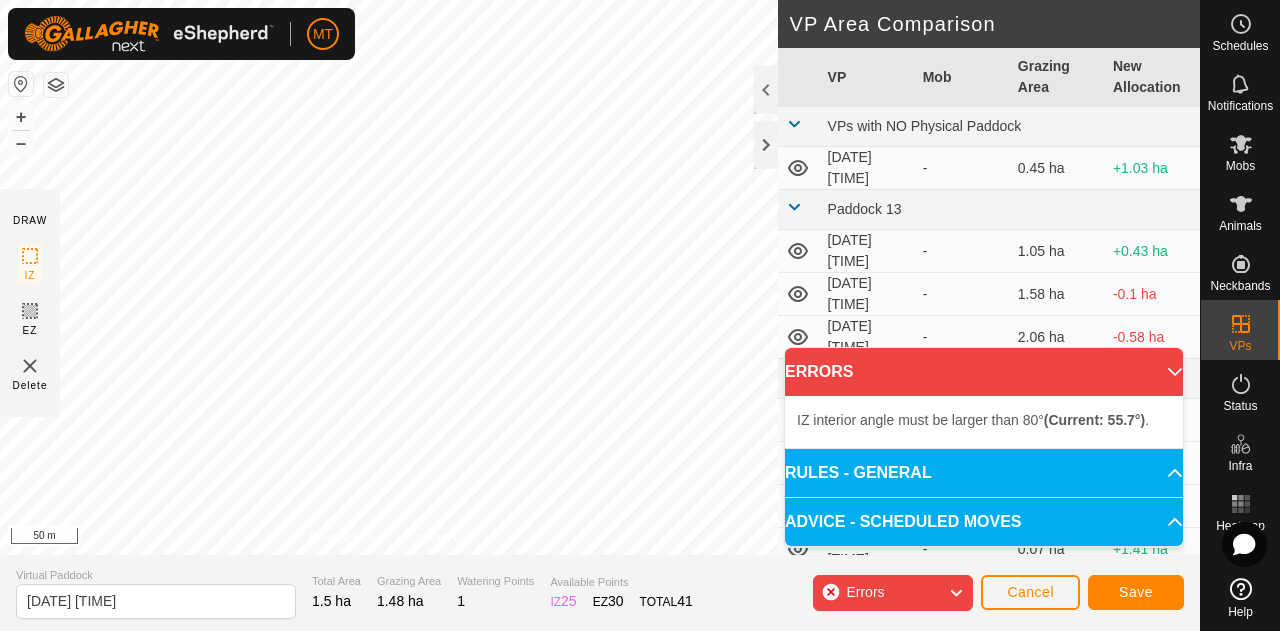 click on "IZ interior angle must be larger than 80°  (Current: [TEMPERATURE]°) . + – ⇧ i 50 m" at bounding box center [389, 277] 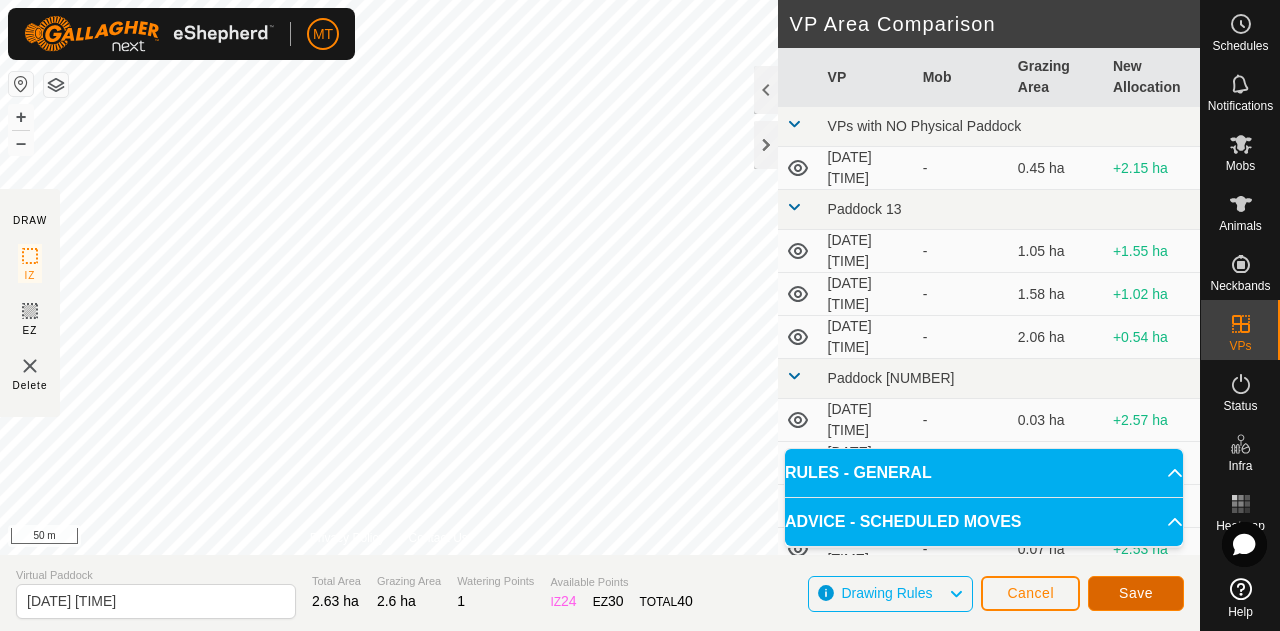 click on "Save" 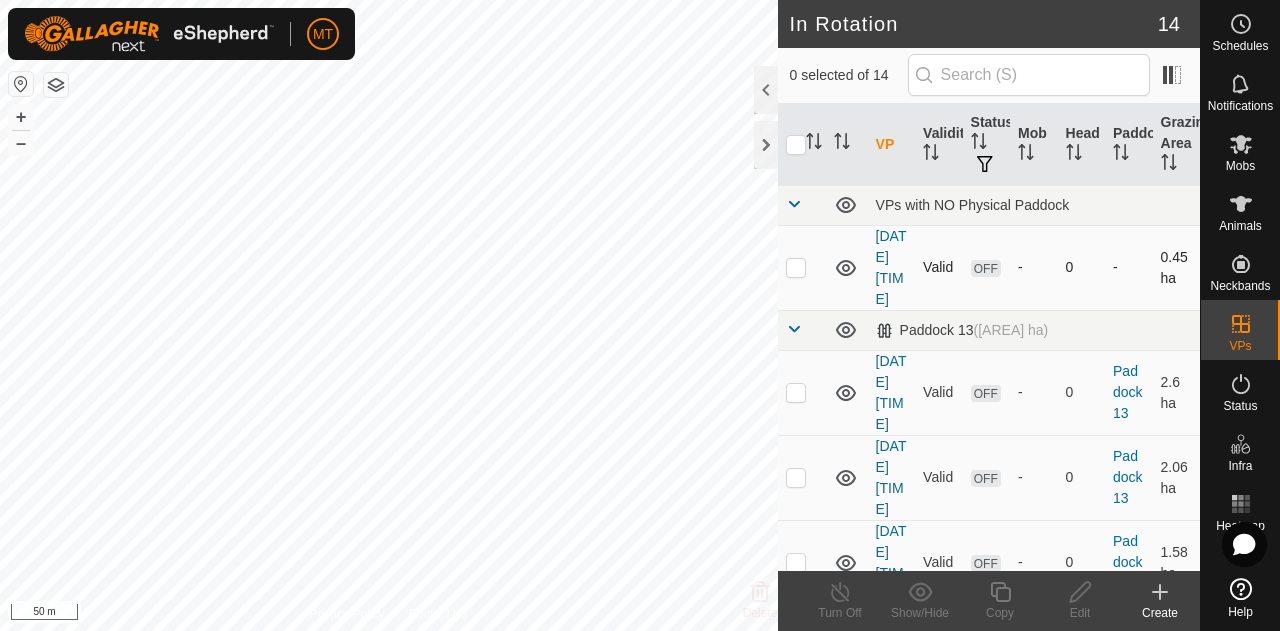 checkbox on "true" 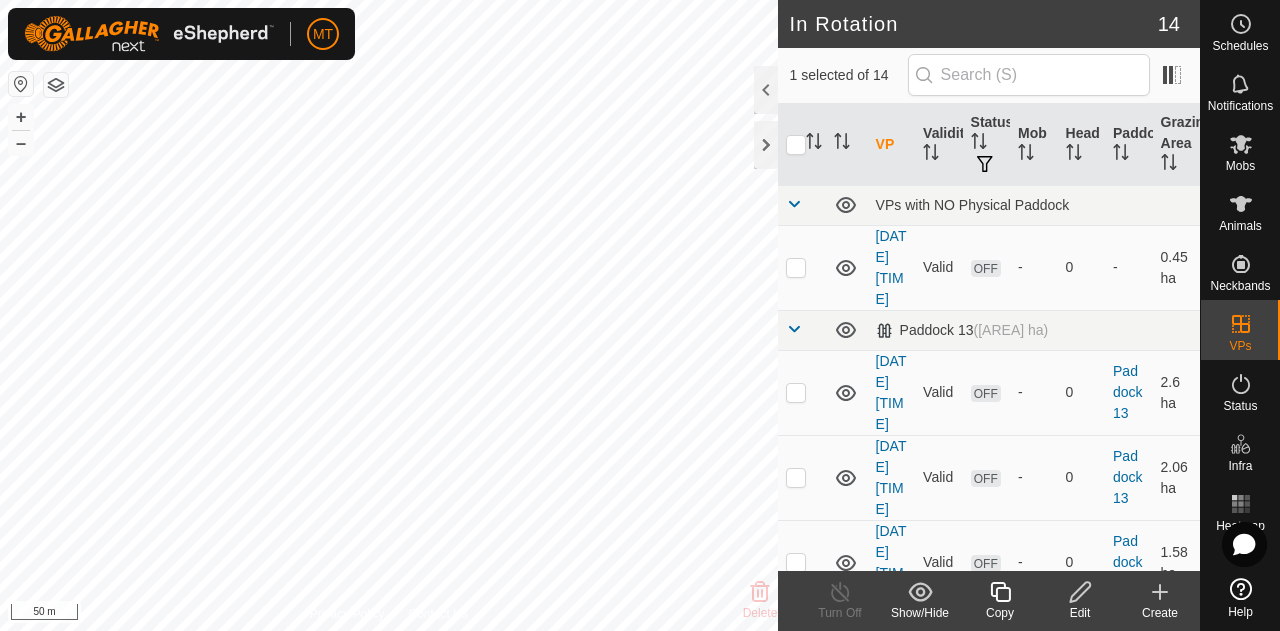 click 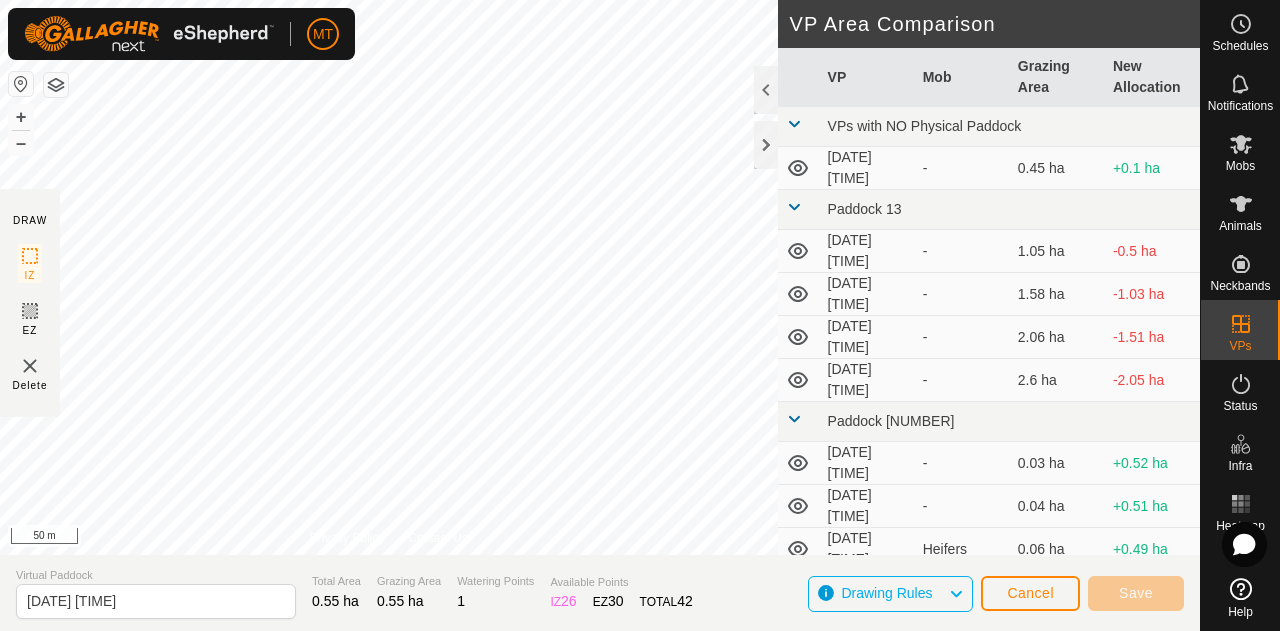 type on "[DATE] [TIME]" 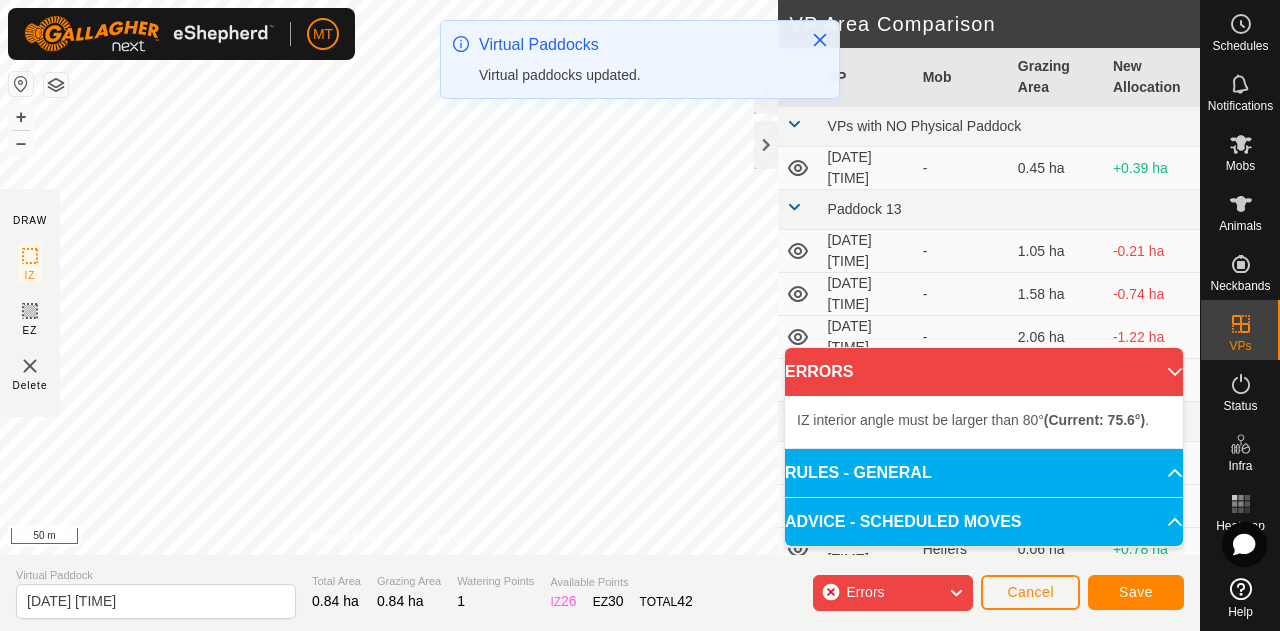 click on "MT Schedules Notifications Mobs Animals Neckbands VPs Status Infra Heatmap Help DRAW IZ EZ Delete Privacy Policy Contact Us IZ interior angle must be larger than 80°  (Current: [TEMPERATURE]°) . + – ⇧ i 50 m VP Area Comparison     VP   Mob   Grazing Area   New Allocation  VPs with NO Physical Paddock  [DATE] [TIME]  -  [AREA] ha  +[AREA] ha Paddock [NUMBER]  [DATE] [TIME]  -  [AREA] ha  -[AREA] ha  [DATE] [TIME]  -  [AREA] ha  -[AREA] ha  [DATE] [TIME]  -  [AREA] ha  -[AREA] ha  [DATE] [TIME]  -  [AREA] ha  -[AREA] ha Paddock [NUMBER]  [DATE] [TIME]  -  [AREA] ha  +[AREA] ha  [DATE] [TIME]  -  [AREA] ha  +[AREA] ha  [DATE] [TIME]   Heifers   [AREA] ha  +[AREA] ha  [DATE] [TIME]  -  [AREA] ha  +[AREA] ha Paddock [NUMBER]  [DATE] [TIME]   Angus cows   [AREA] ha  -[AREA] ha Paddock [NUMBER]  [DATE] [TIME]  -  [AREA] ha  -[AREA] ha  [DATE] [TIME]   Angus cows   [AREA] ha  -[AREA] ha Paddock [NUMBER]  [DATE] [TIME]  -  [AREA] ha  -[AREA] ha Virtual Paddock [DATE] [TIME] Total Area [AREA] ha Grazing Area [AREA] ha Watering Points 1 Available Points" 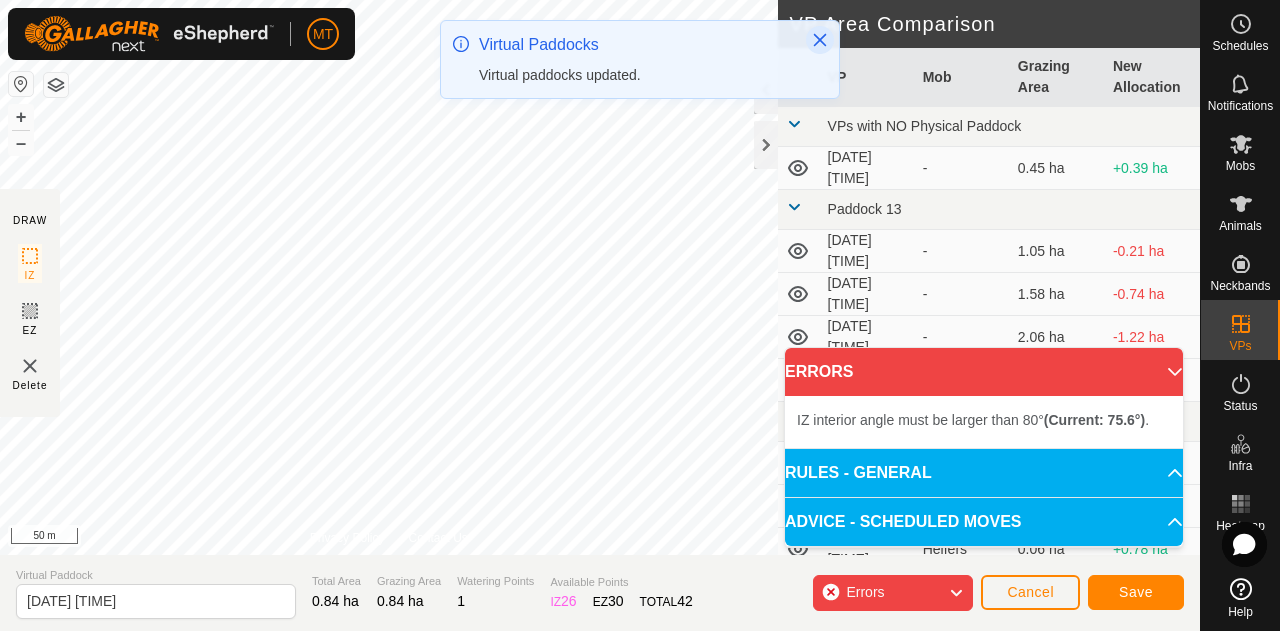 click 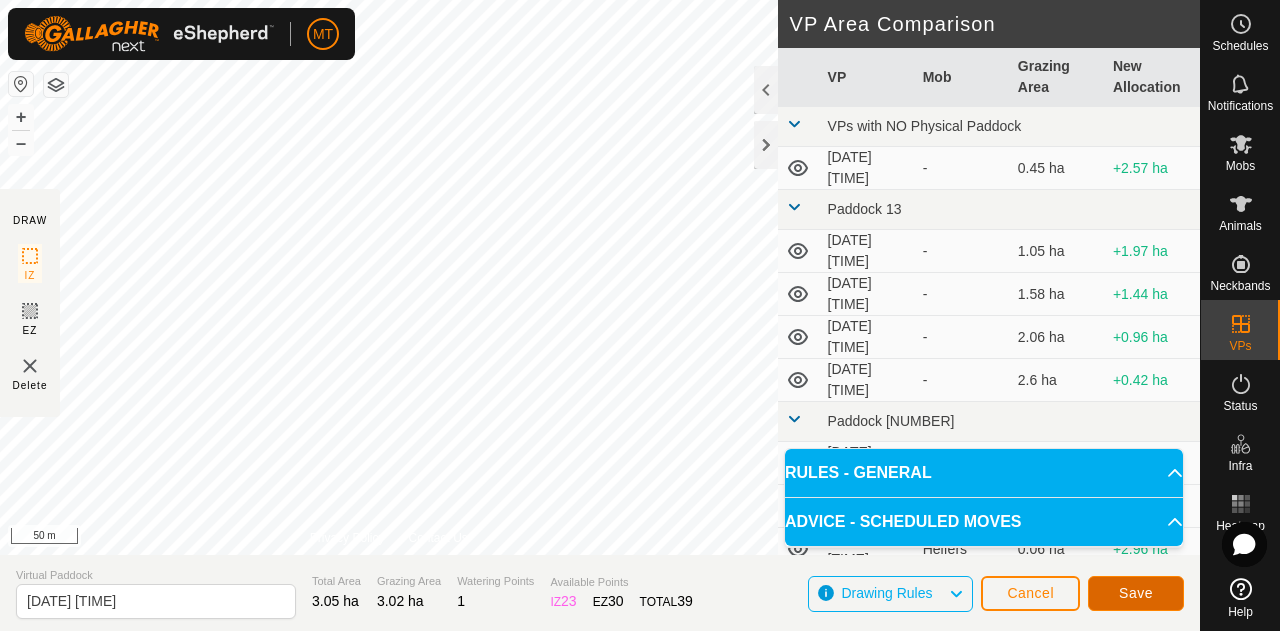 click on "Save" 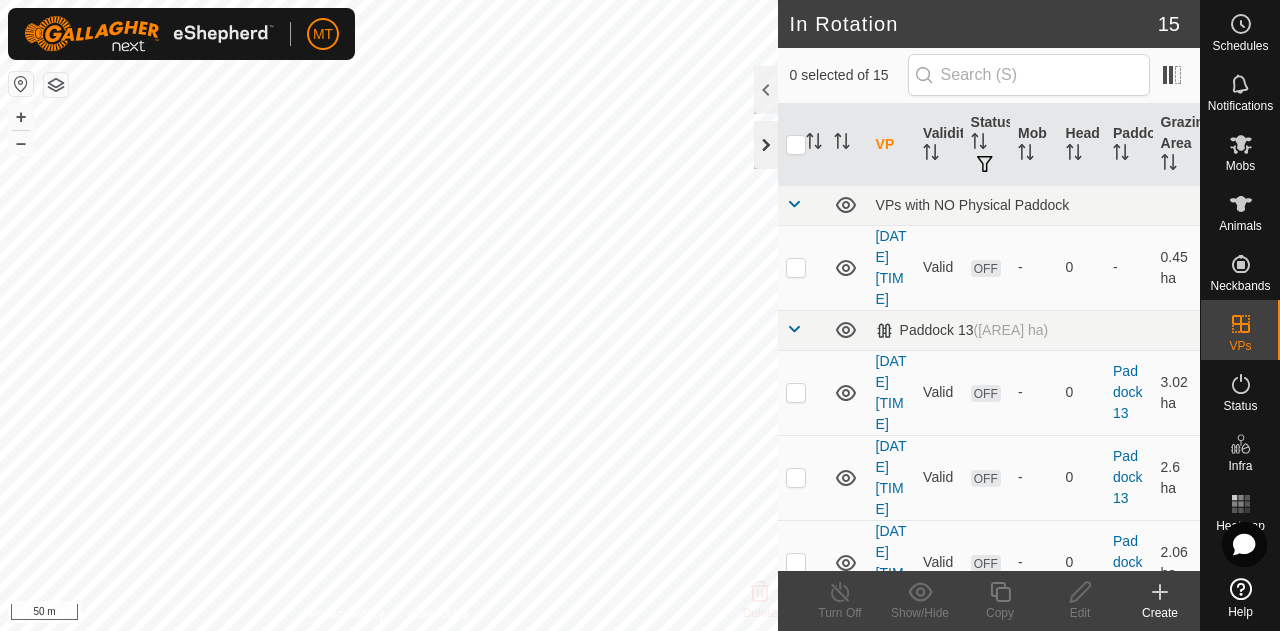 click 